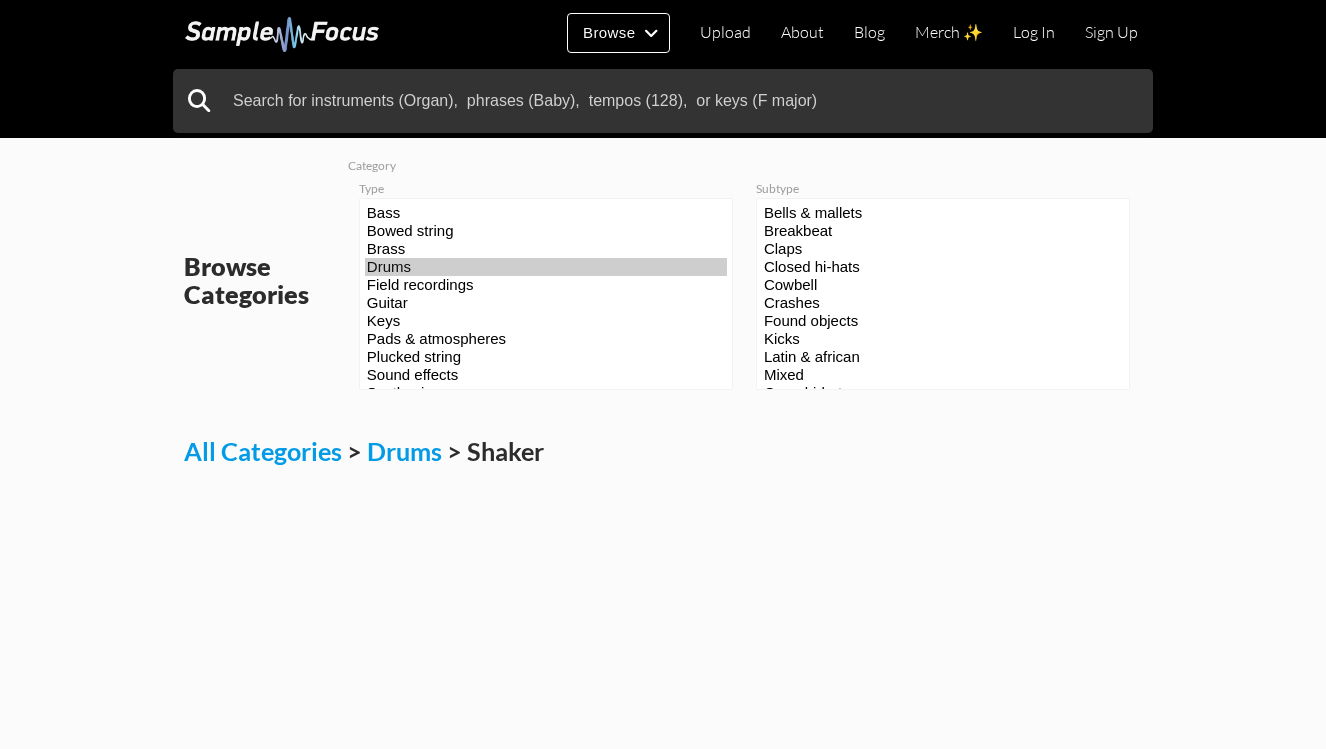 scroll, scrollTop: 0, scrollLeft: 0, axis: both 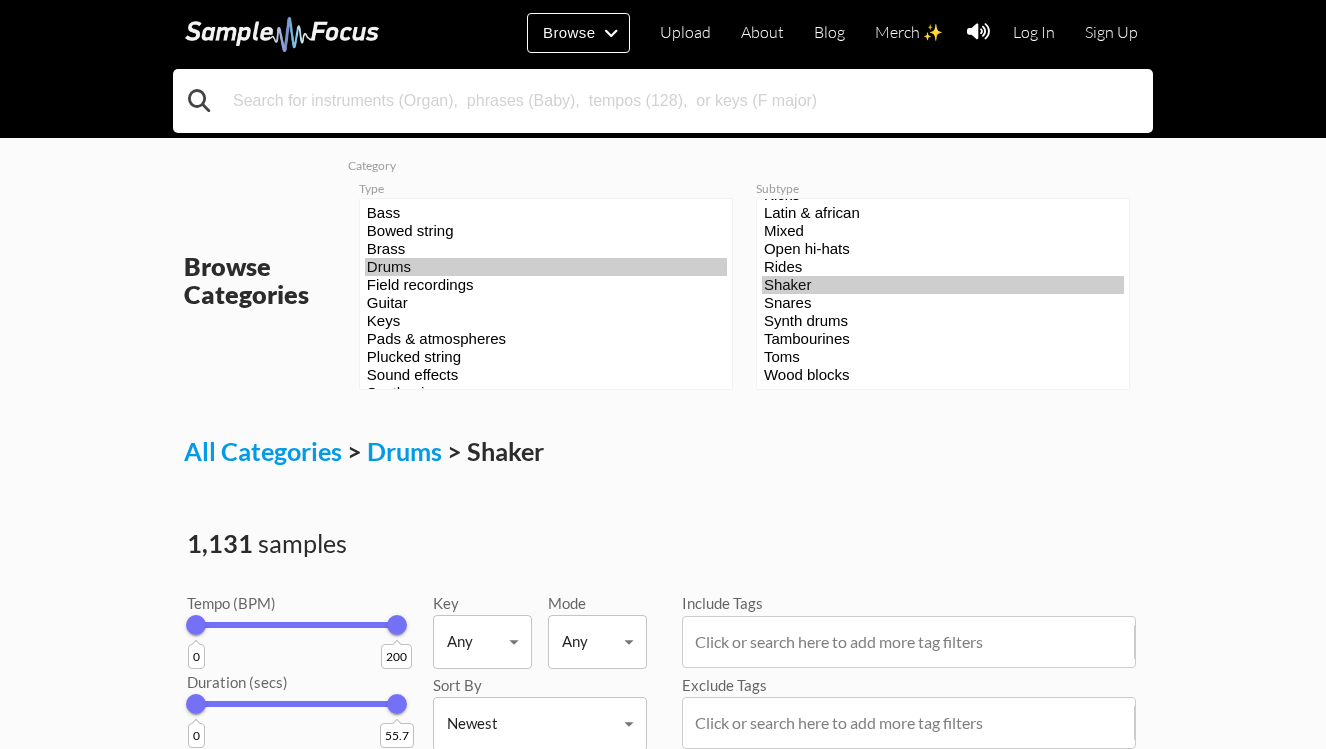 click at bounding box center (663, 101) 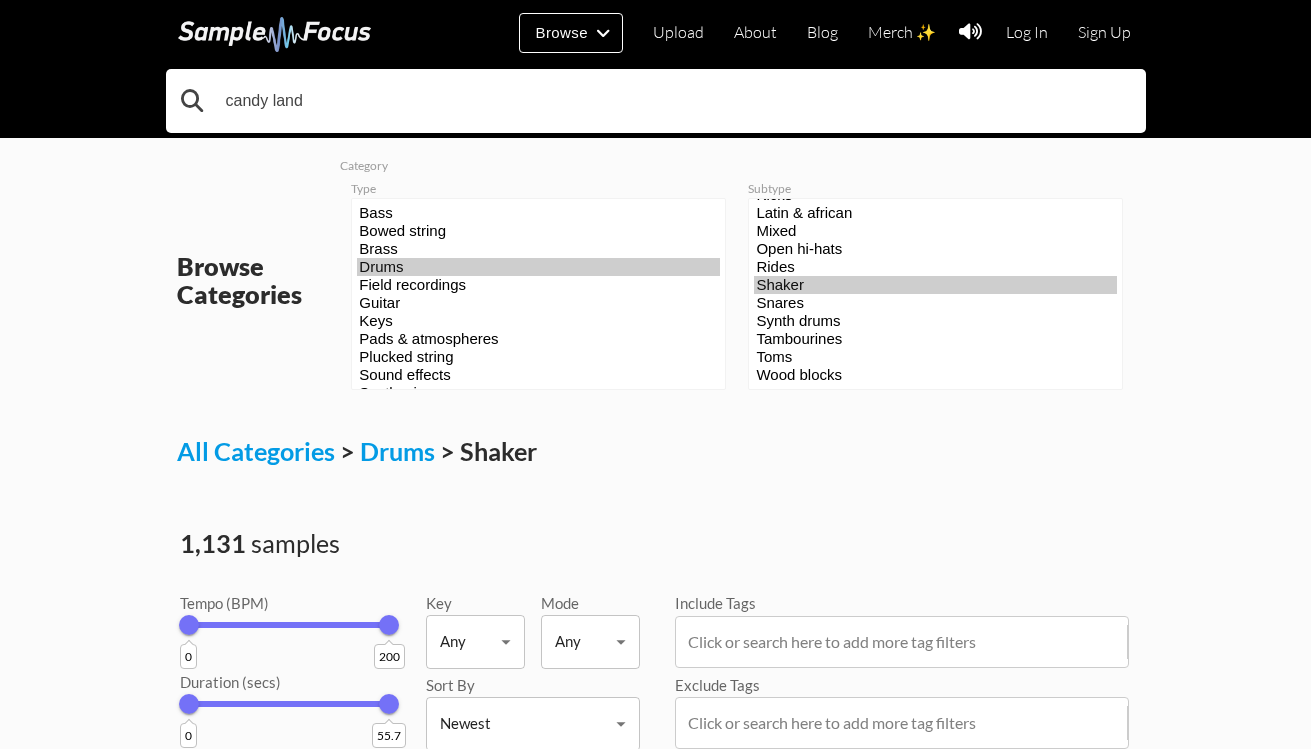 type on "candy land" 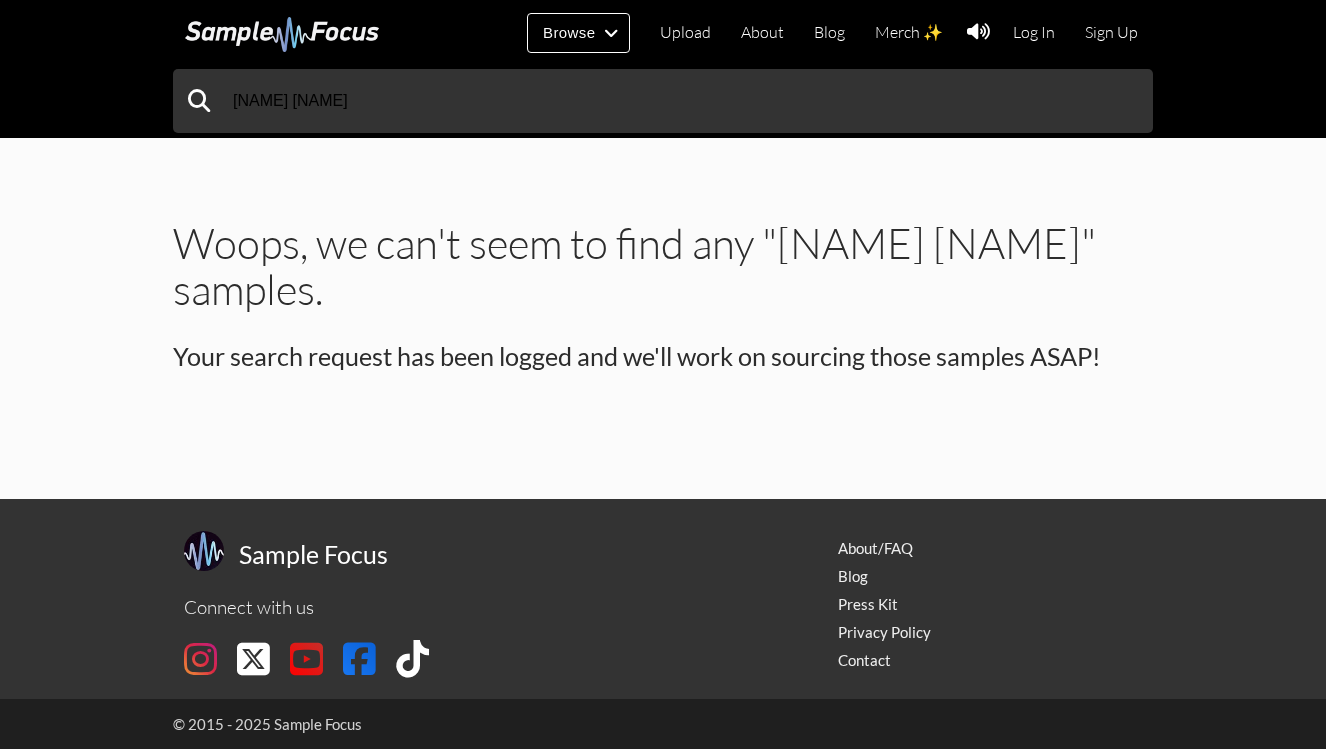 scroll, scrollTop: 0, scrollLeft: 0, axis: both 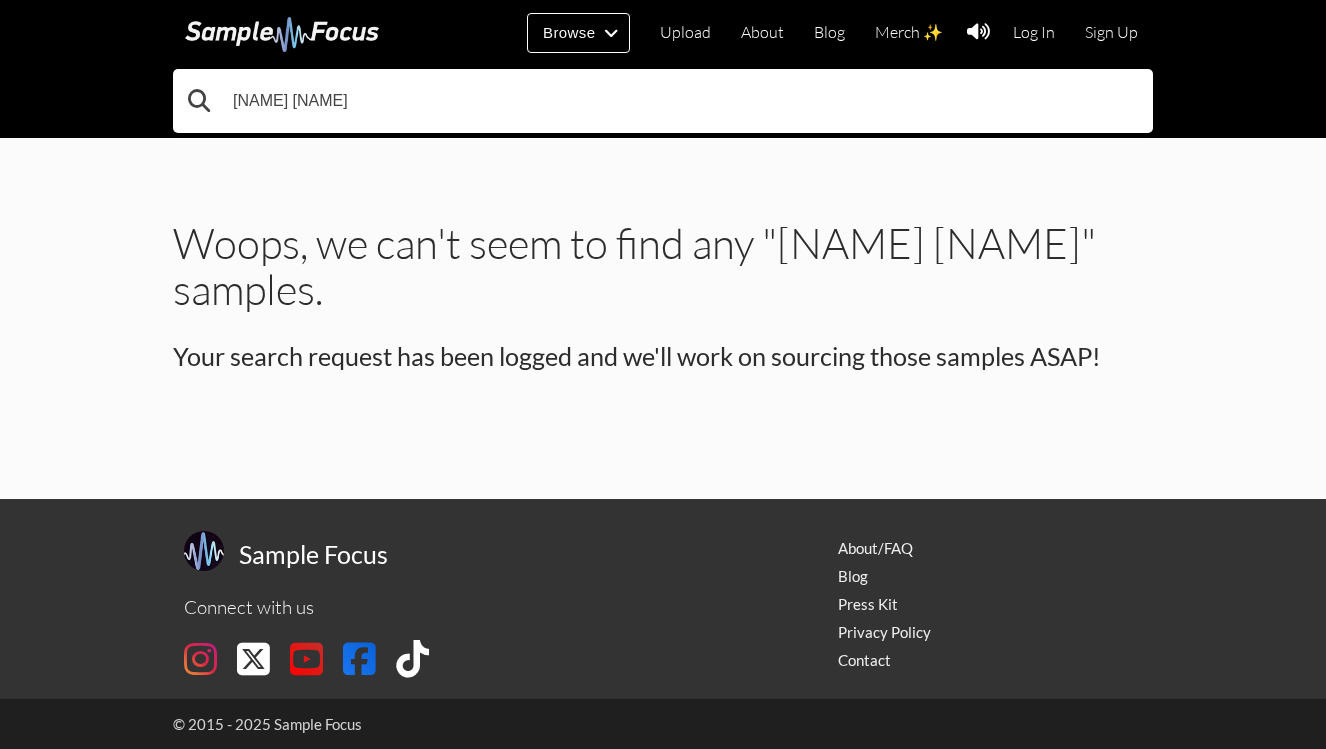 click on "candy land" at bounding box center (663, 101) 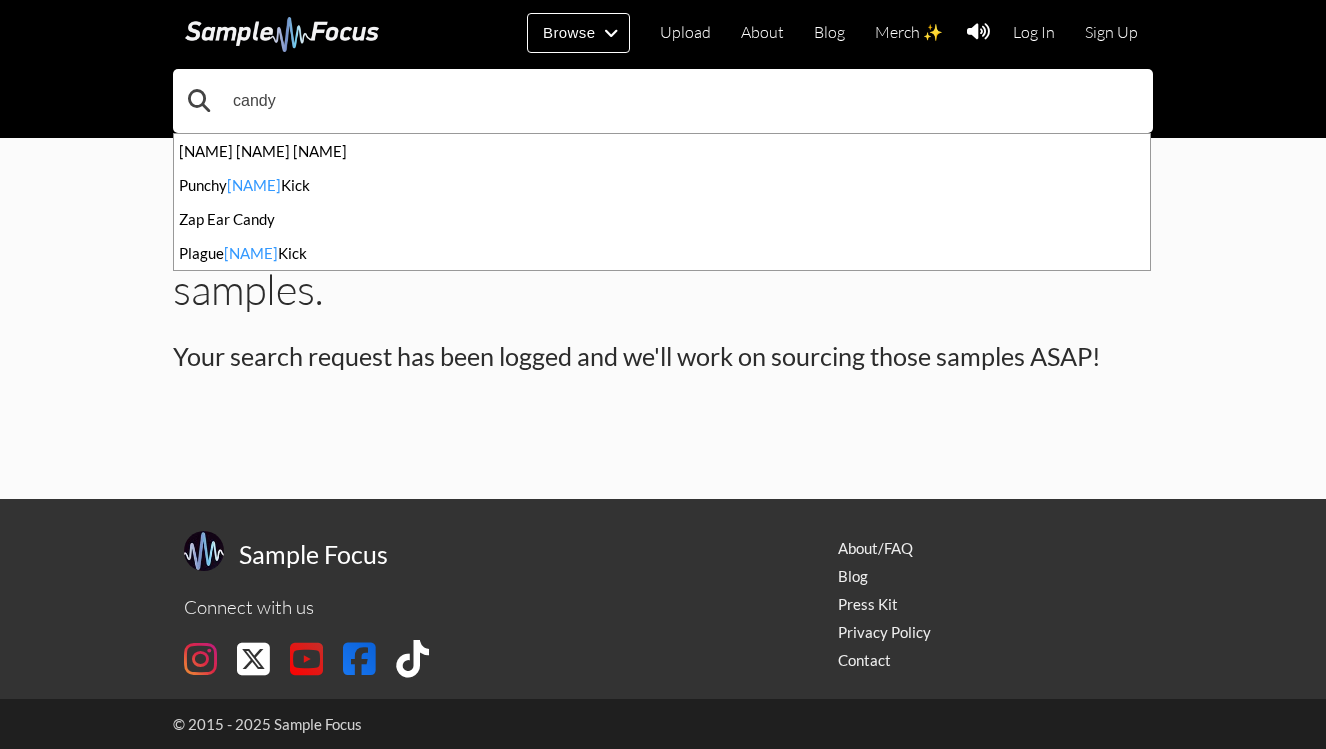 type on "candy" 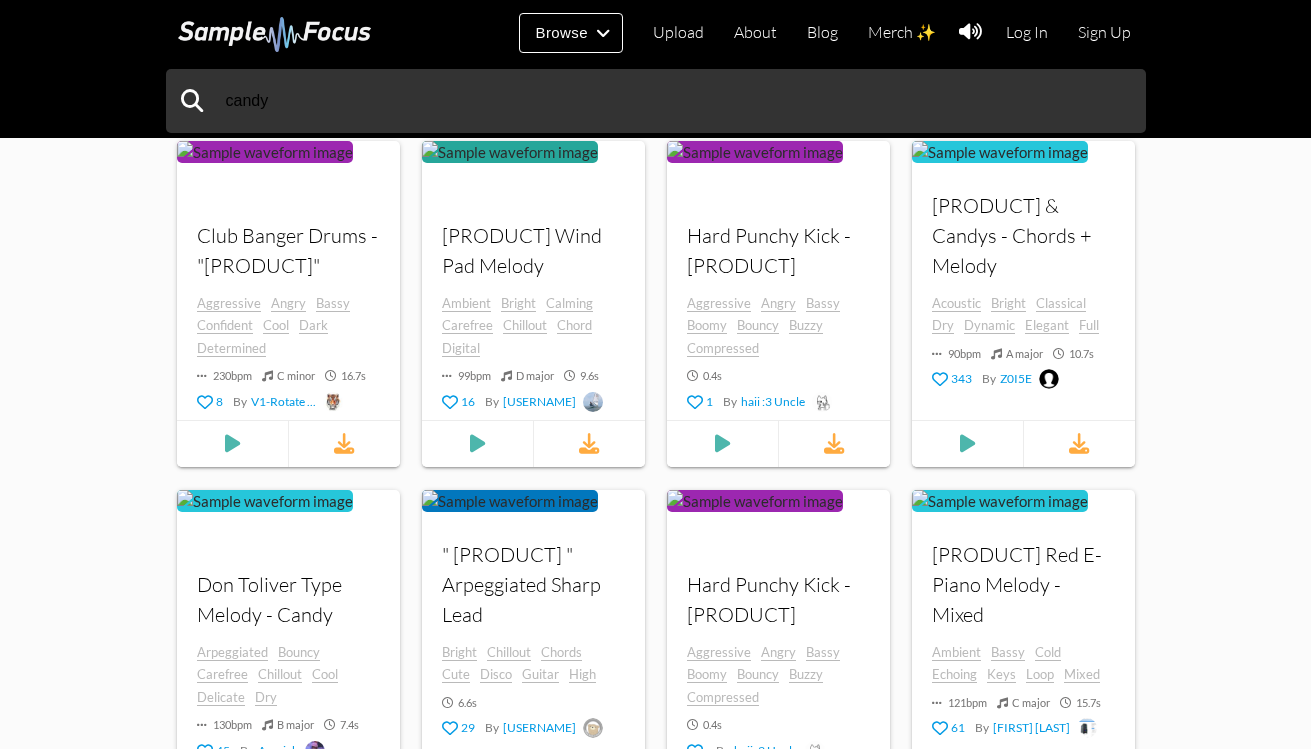 scroll, scrollTop: 1200, scrollLeft: 0, axis: vertical 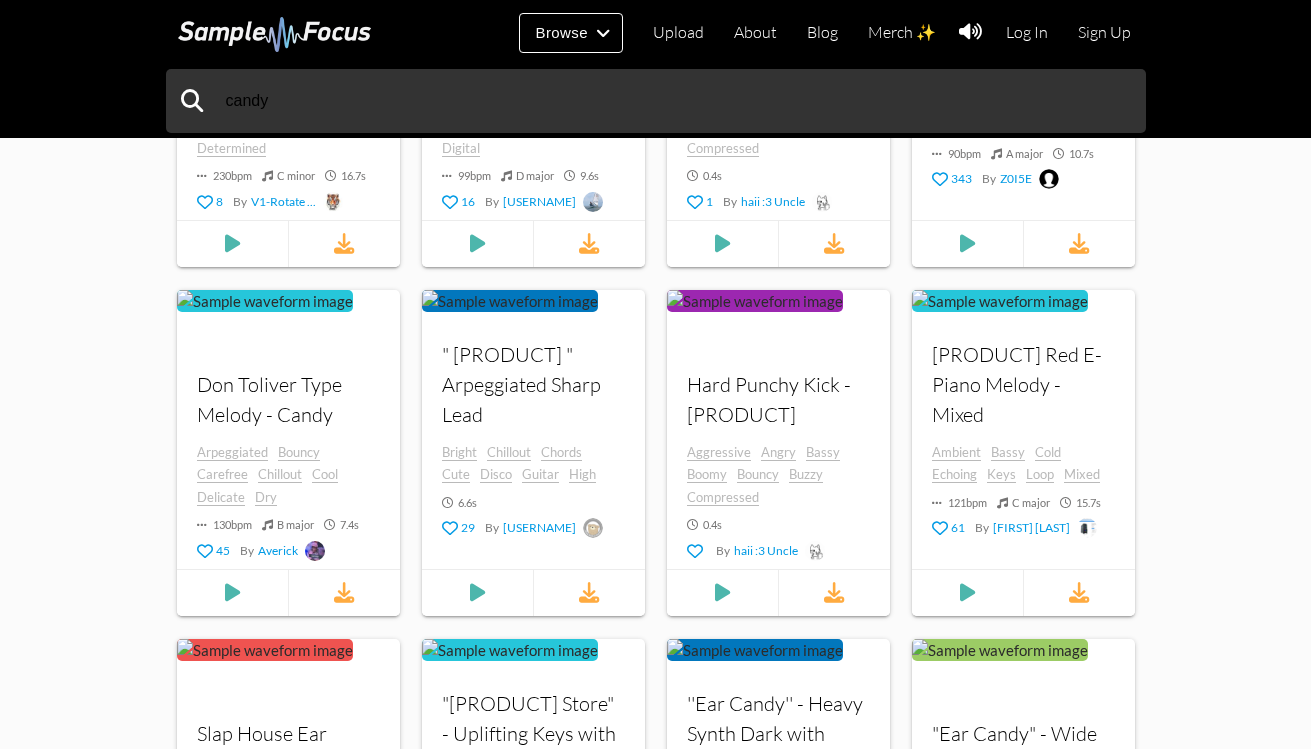 click at bounding box center (1078, 592) 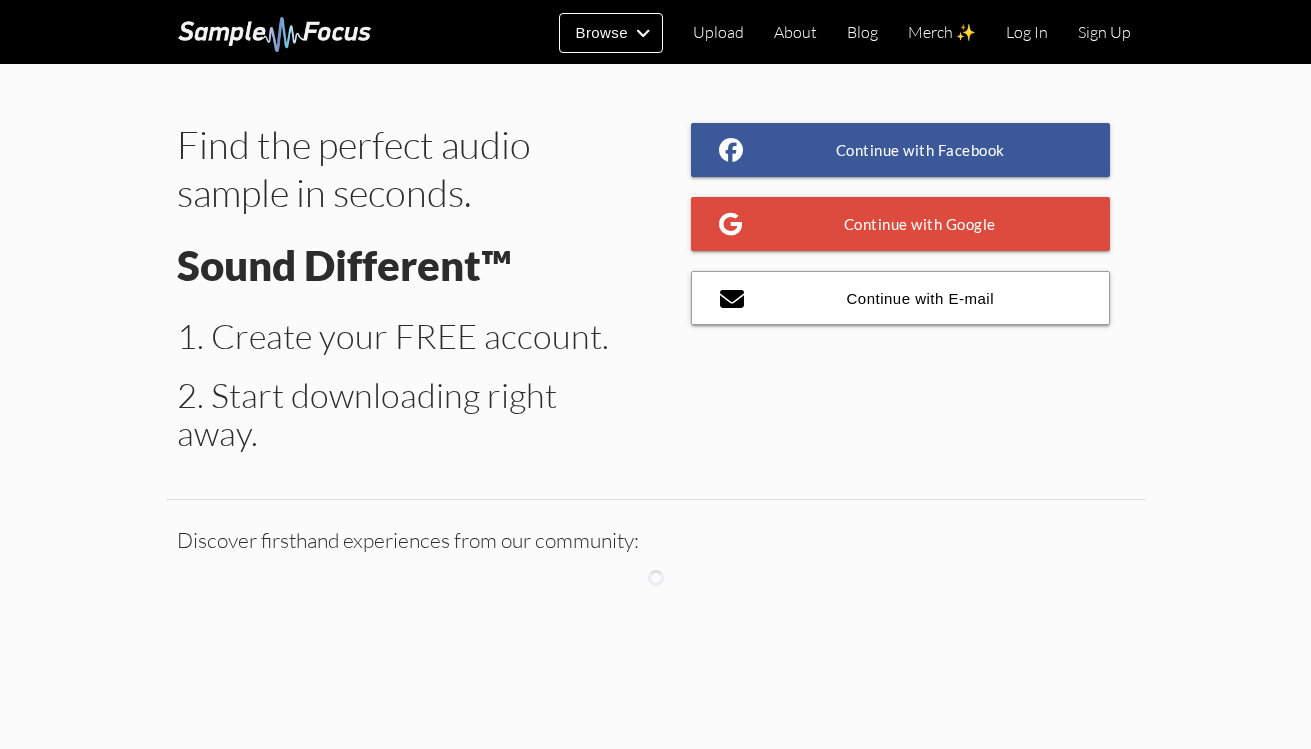 scroll, scrollTop: 0, scrollLeft: 0, axis: both 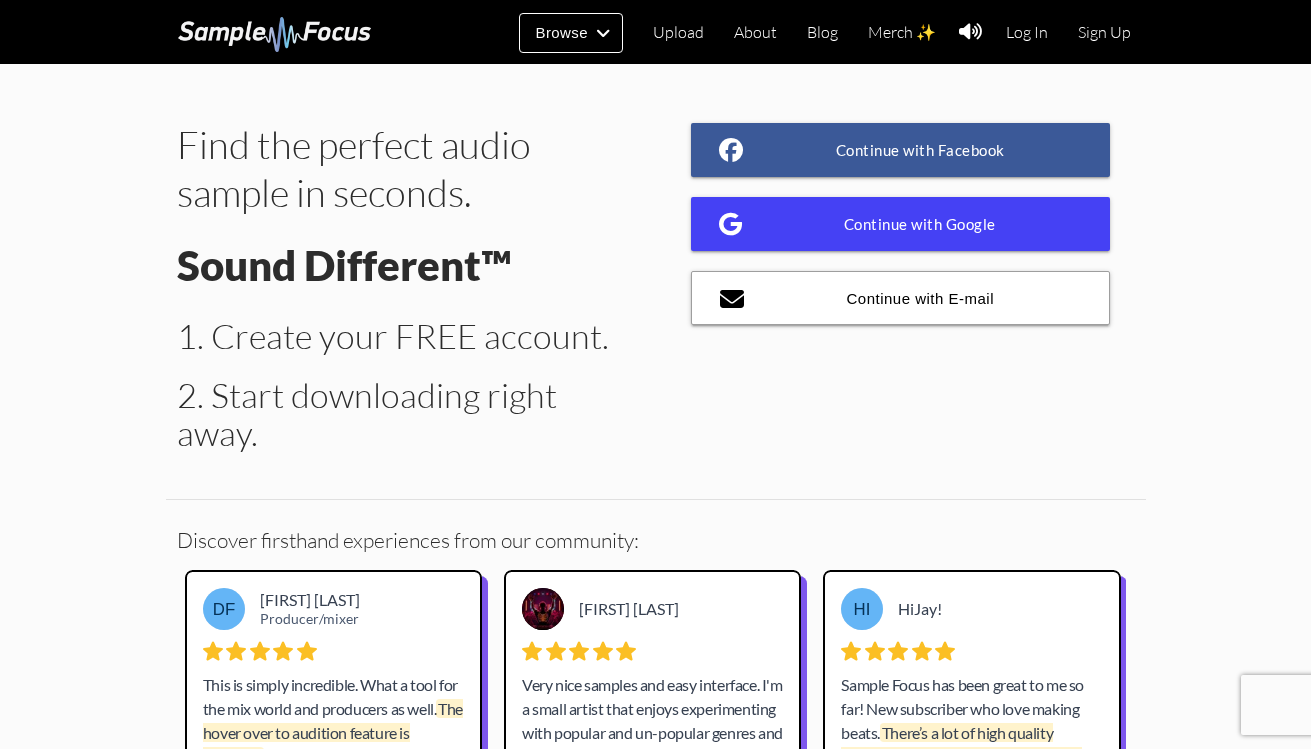 click on "Continue with Google" at bounding box center (901, 224) 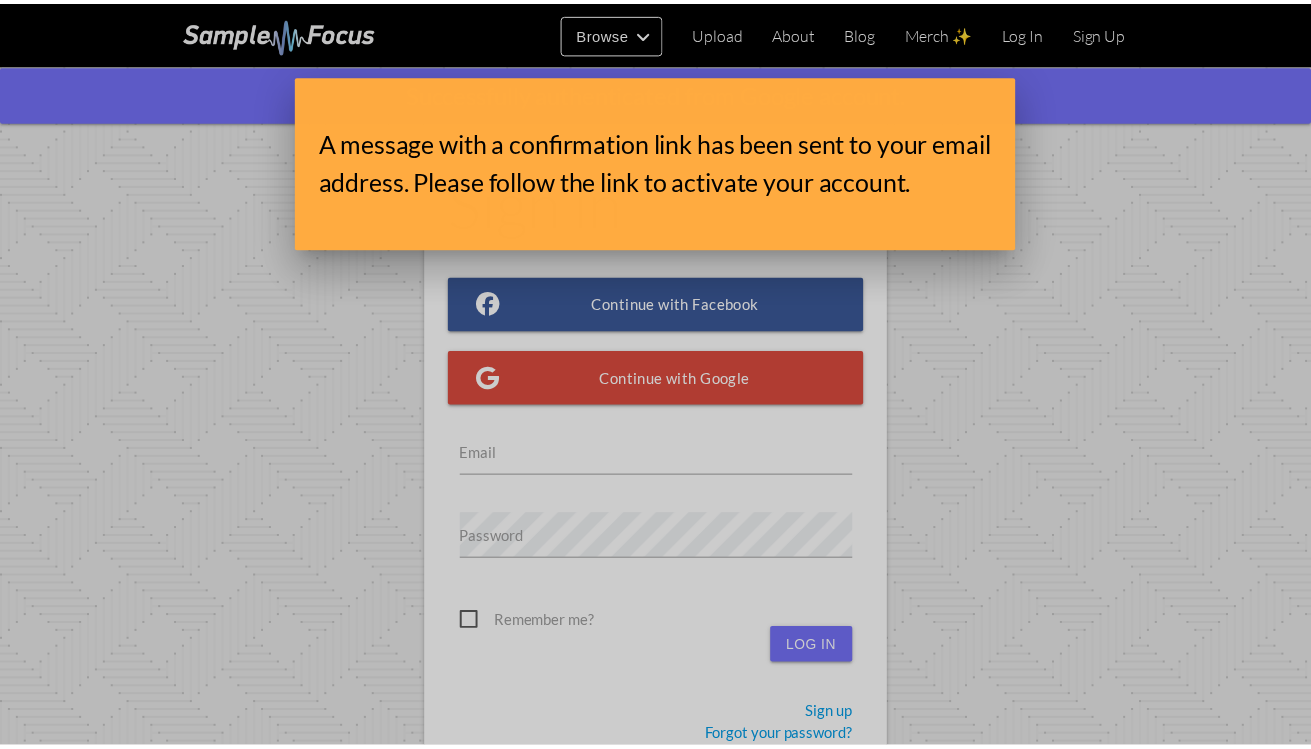 scroll, scrollTop: 0, scrollLeft: 0, axis: both 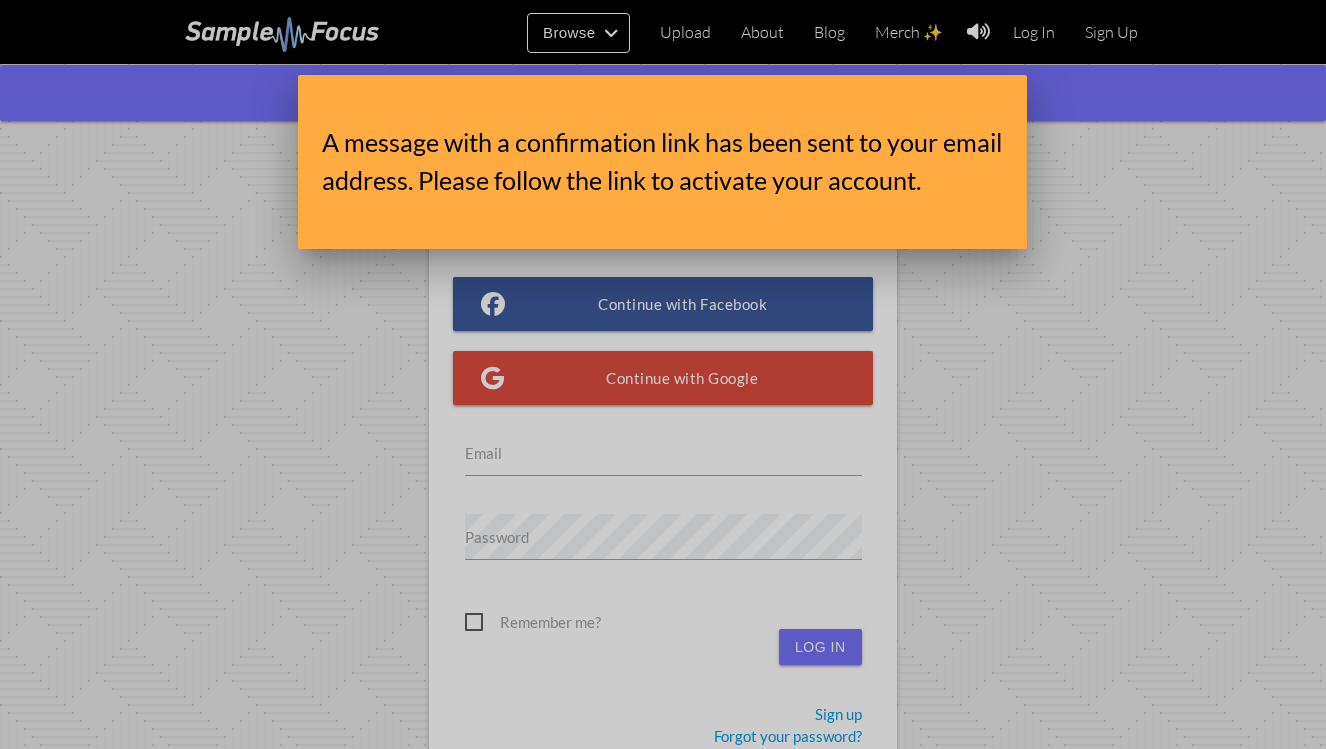 click at bounding box center [663, 281] 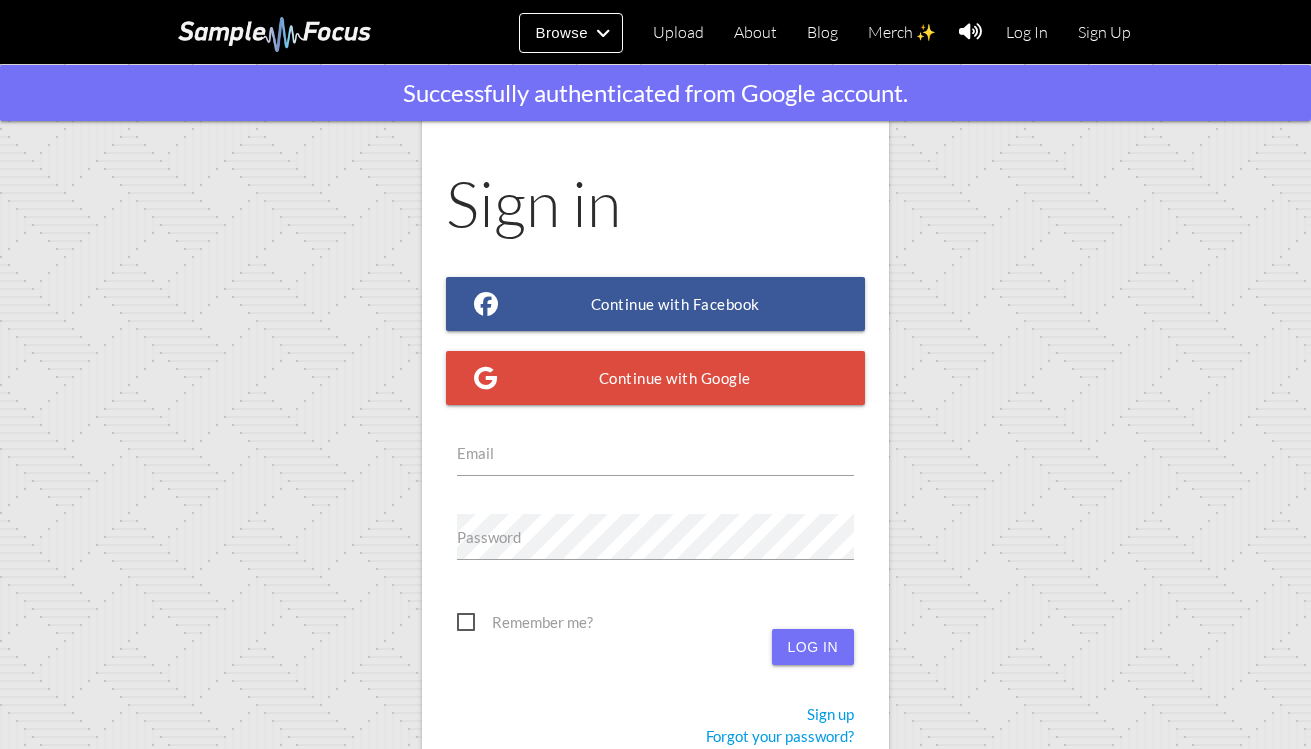 scroll, scrollTop: 60, scrollLeft: 0, axis: vertical 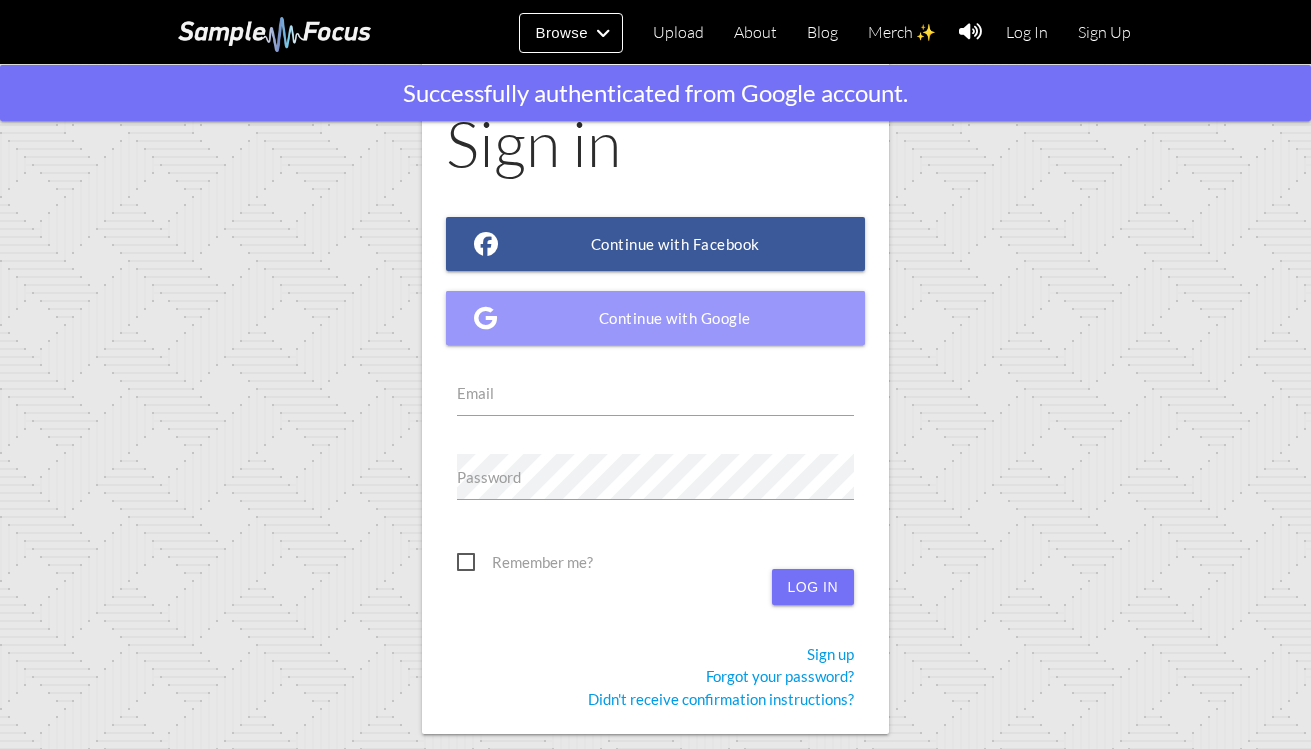 click on "Continue with Google" at bounding box center [656, 318] 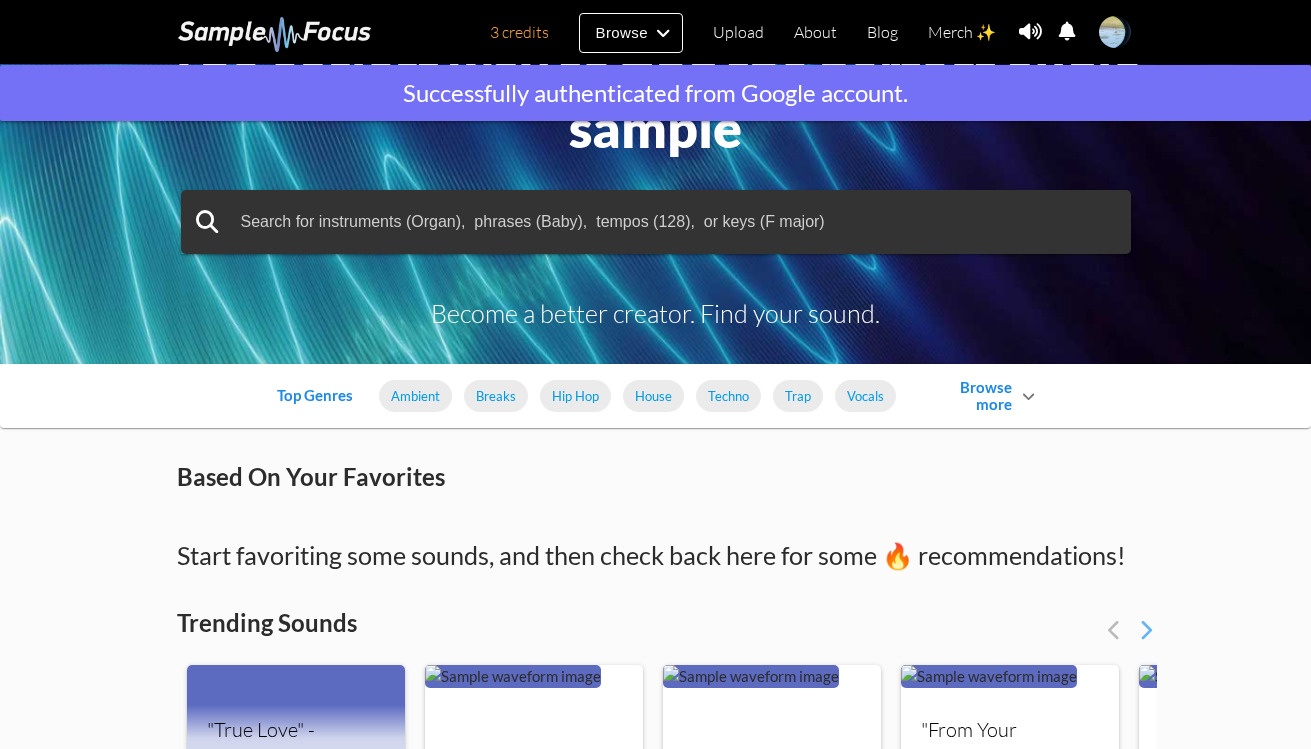 scroll, scrollTop: 0, scrollLeft: 0, axis: both 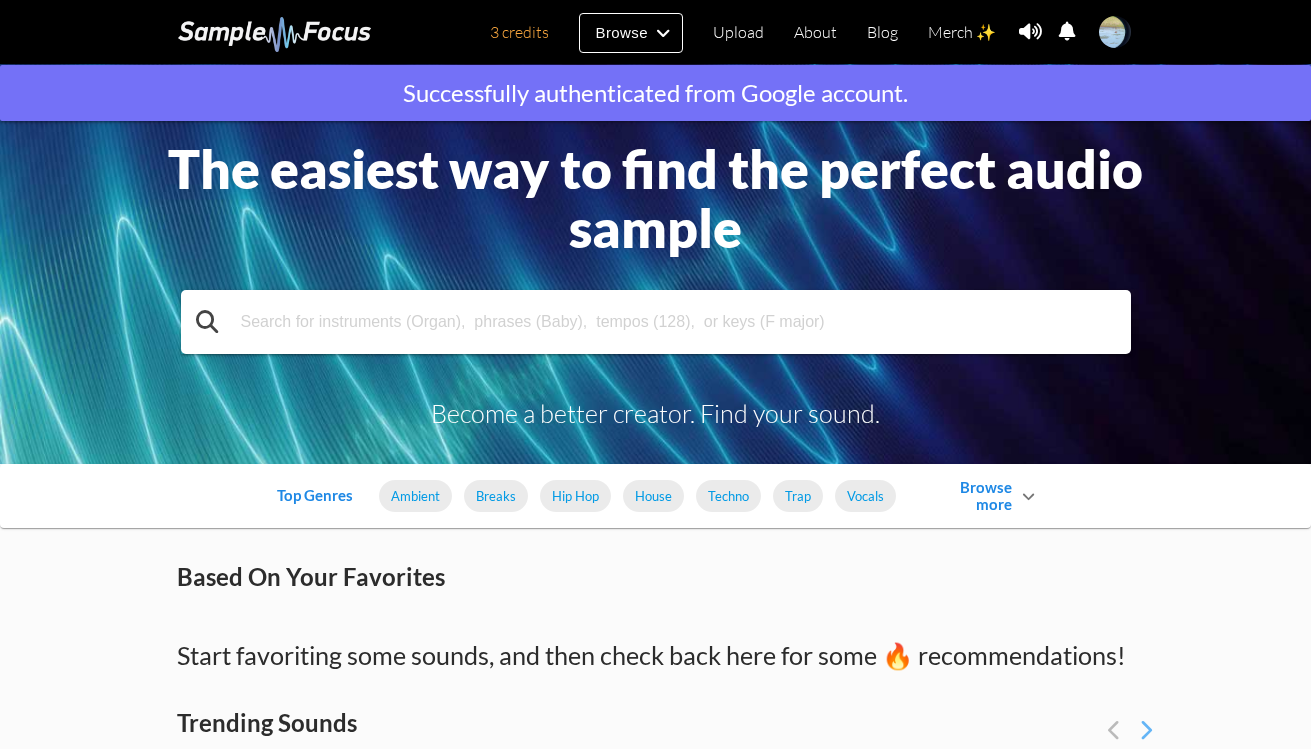 click at bounding box center (656, 322) 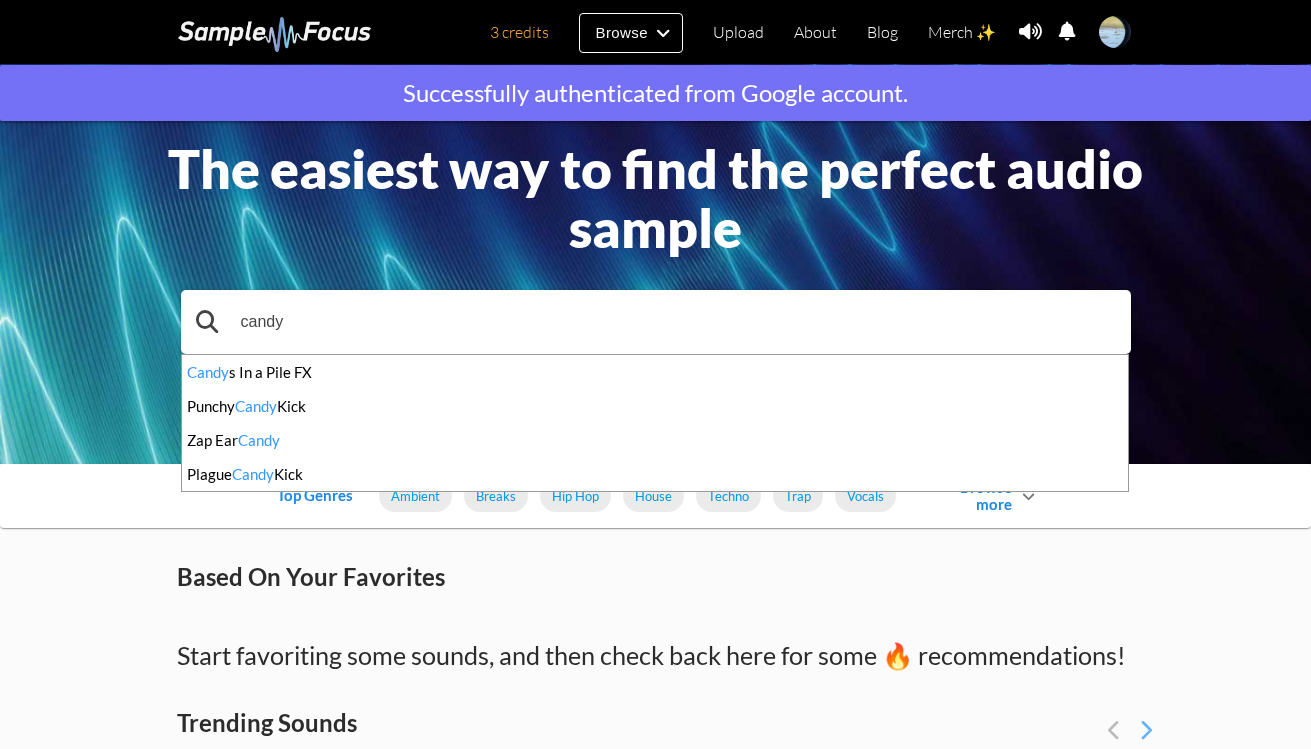 type on "candy" 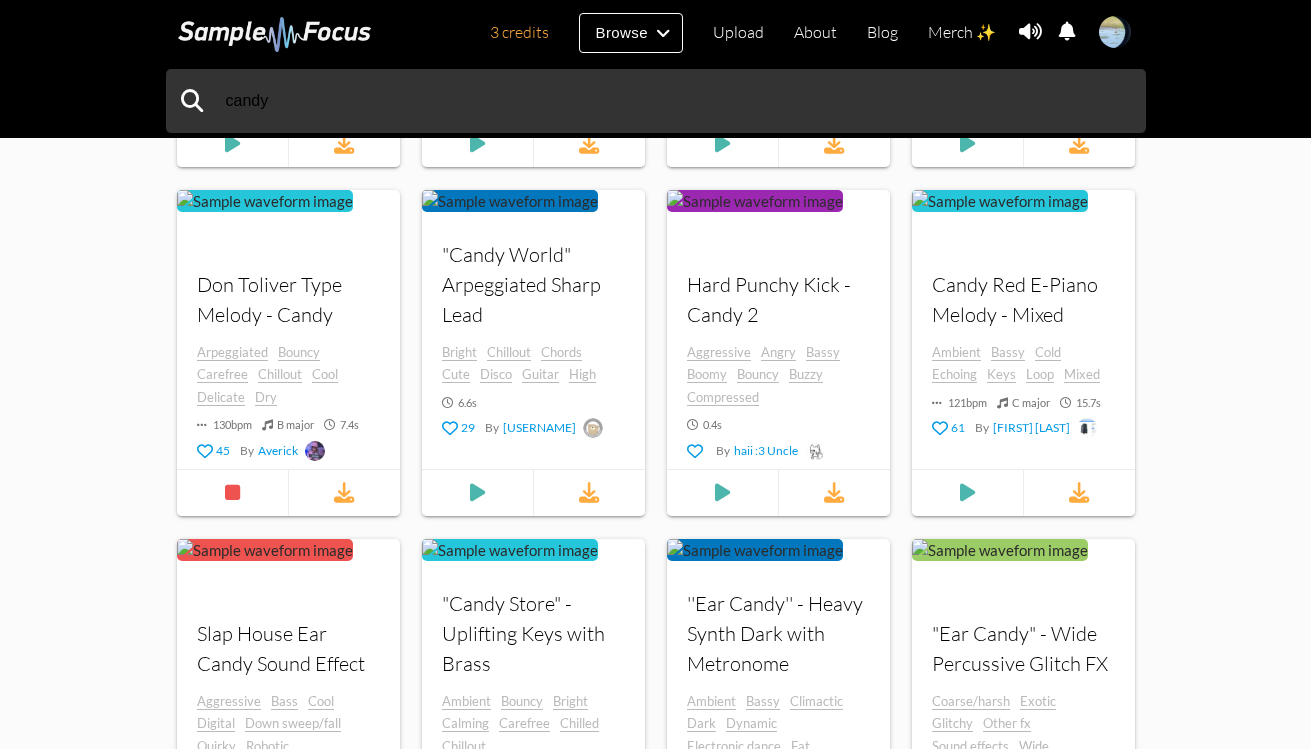 scroll, scrollTop: 1200, scrollLeft: 0, axis: vertical 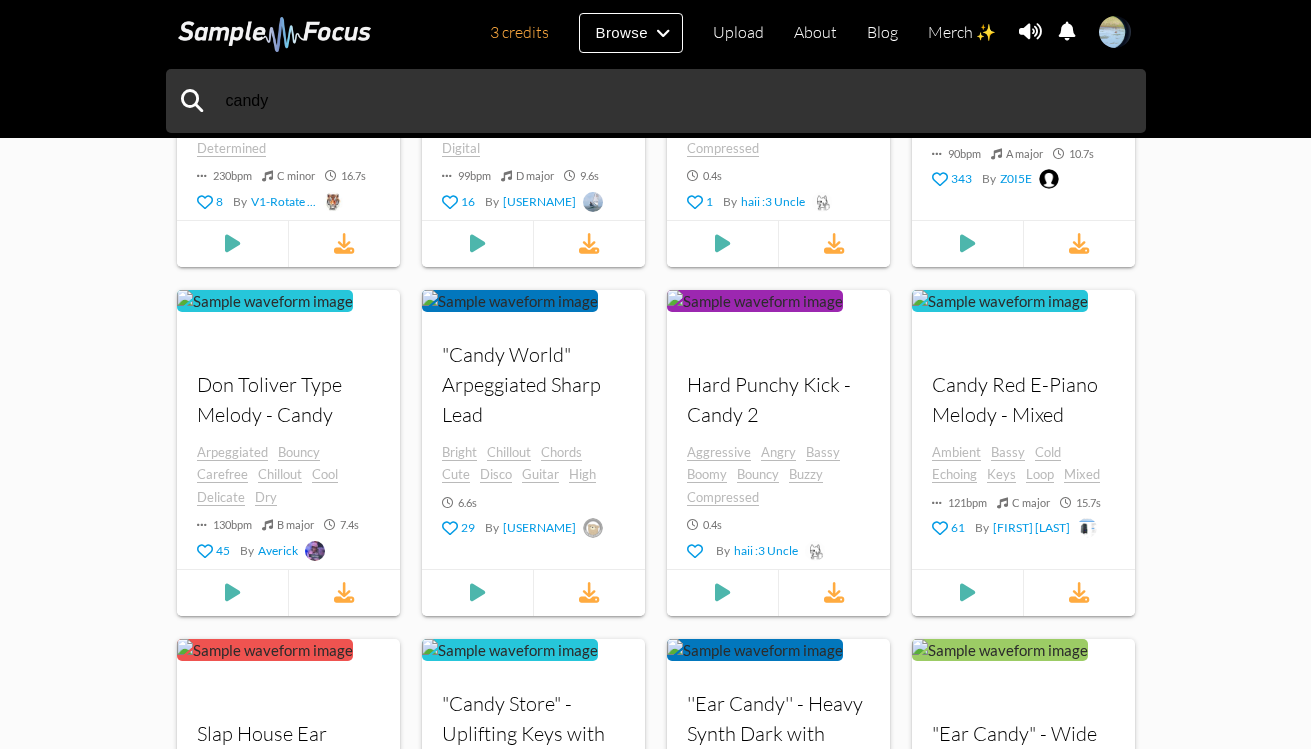 click at bounding box center [1079, 592] 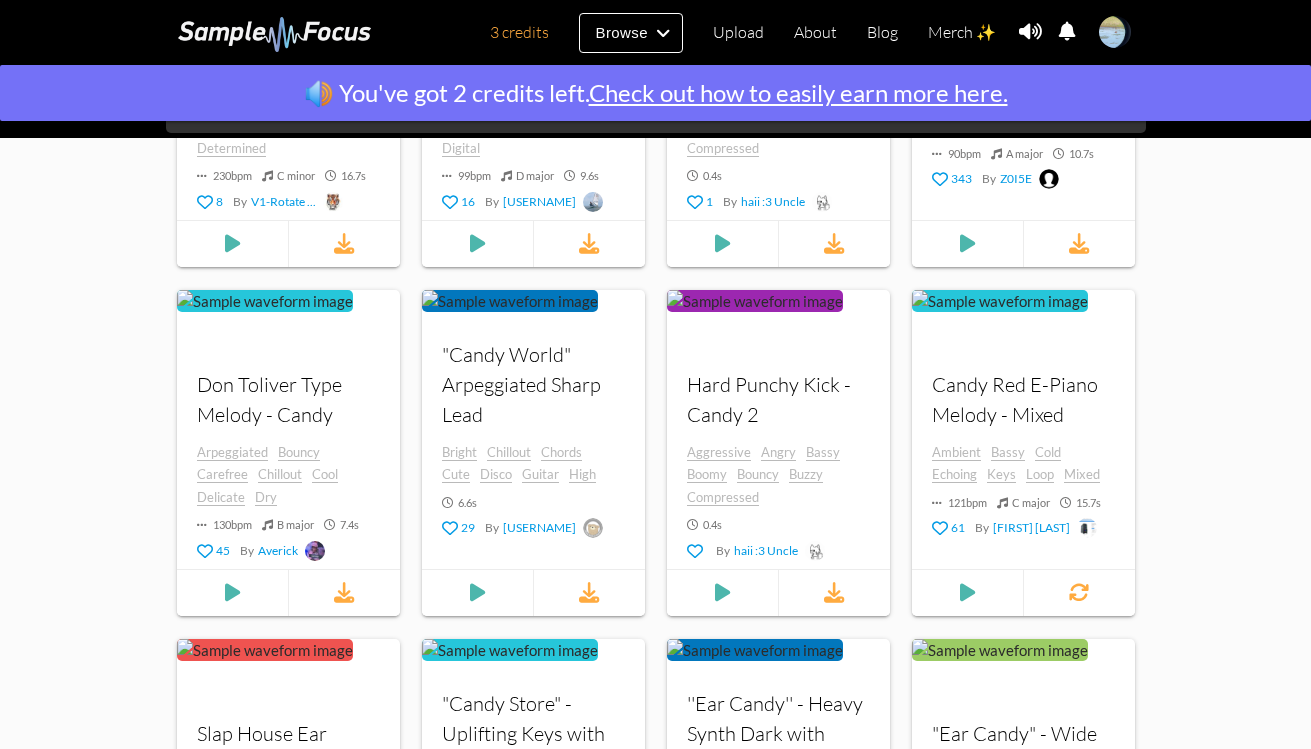 click at bounding box center [1079, 592] 